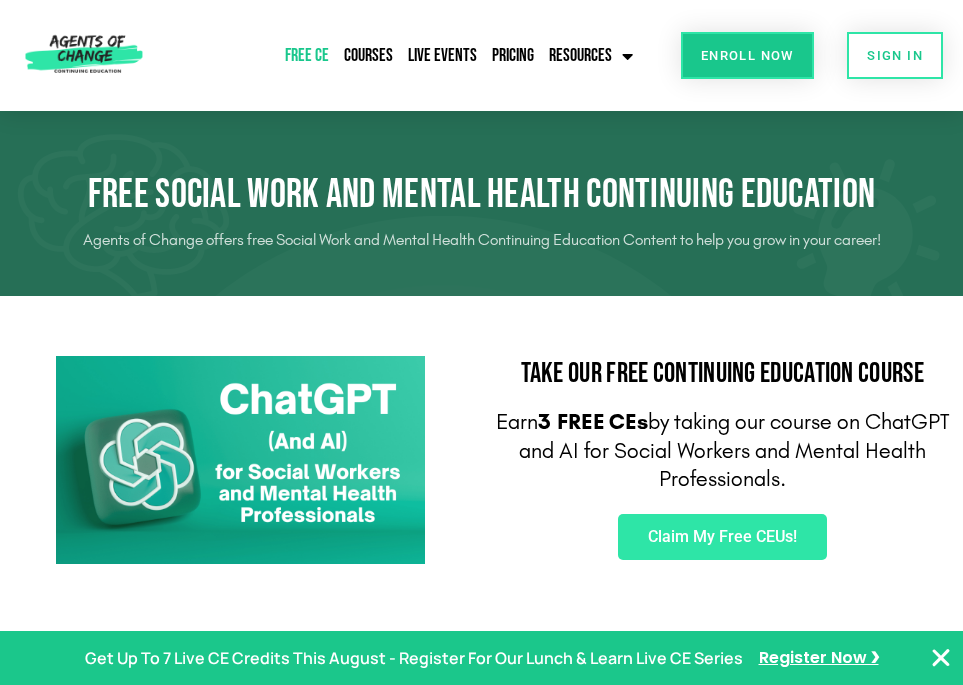 scroll, scrollTop: 264, scrollLeft: 0, axis: vertical 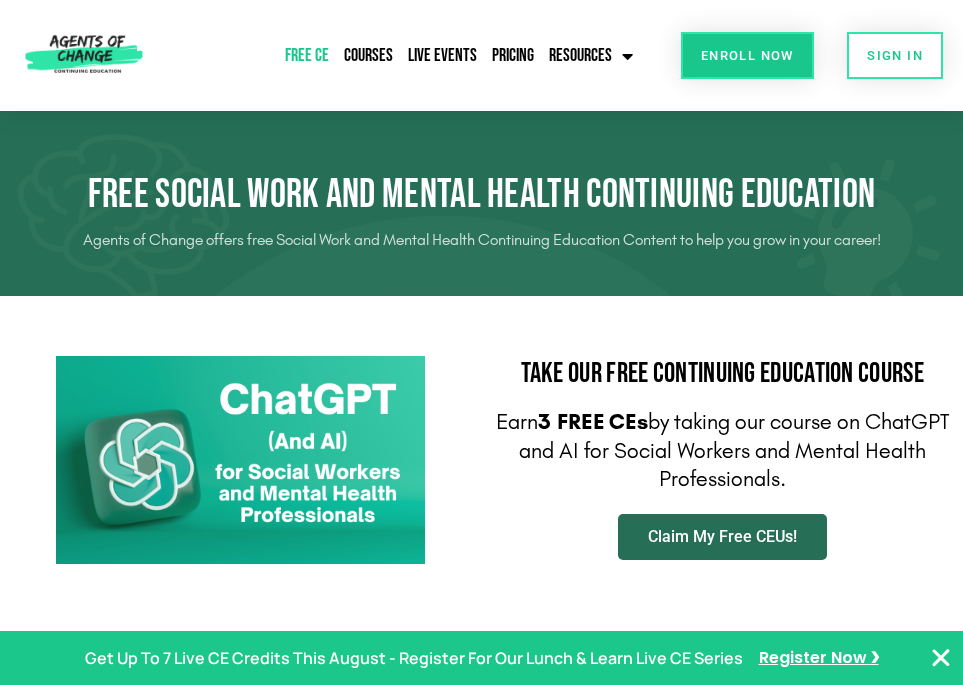 click on "Claim My Free CEUs!" at bounding box center (722, 537) 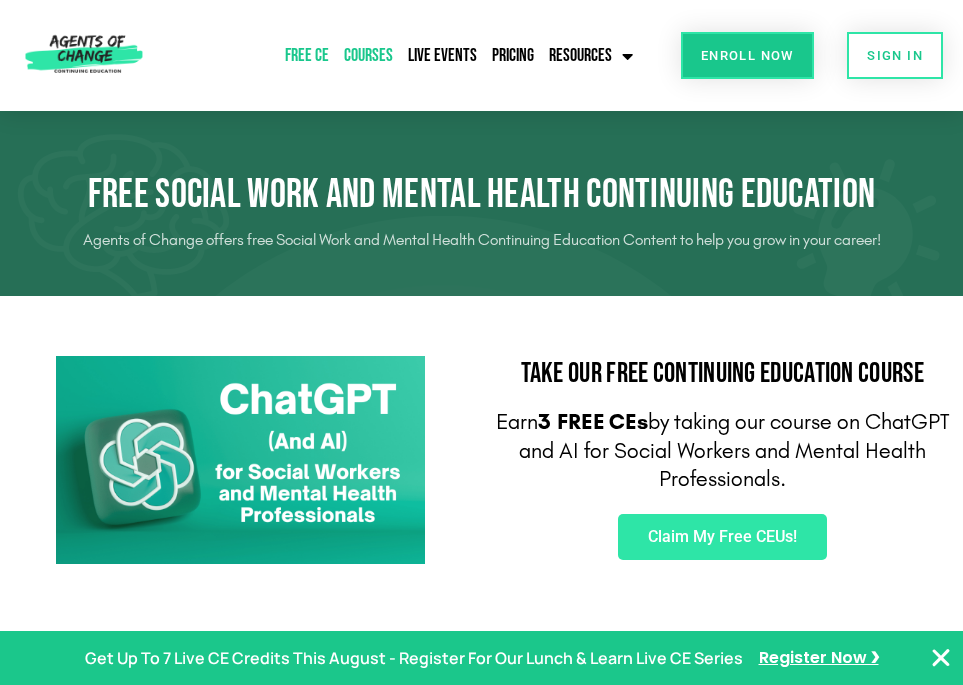 click on "Courses" 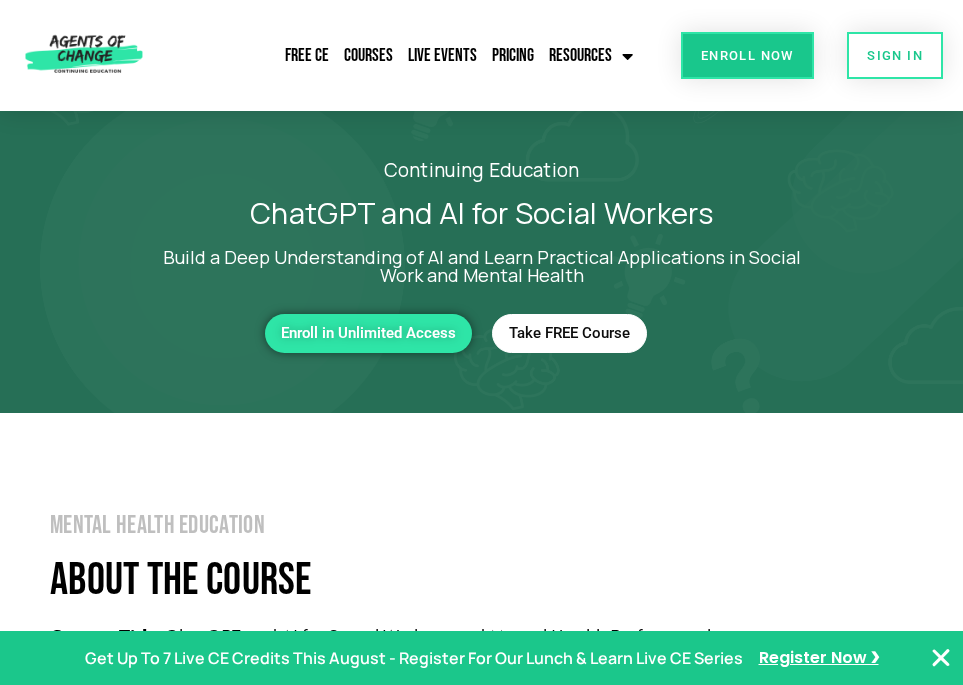 scroll, scrollTop: 29, scrollLeft: 0, axis: vertical 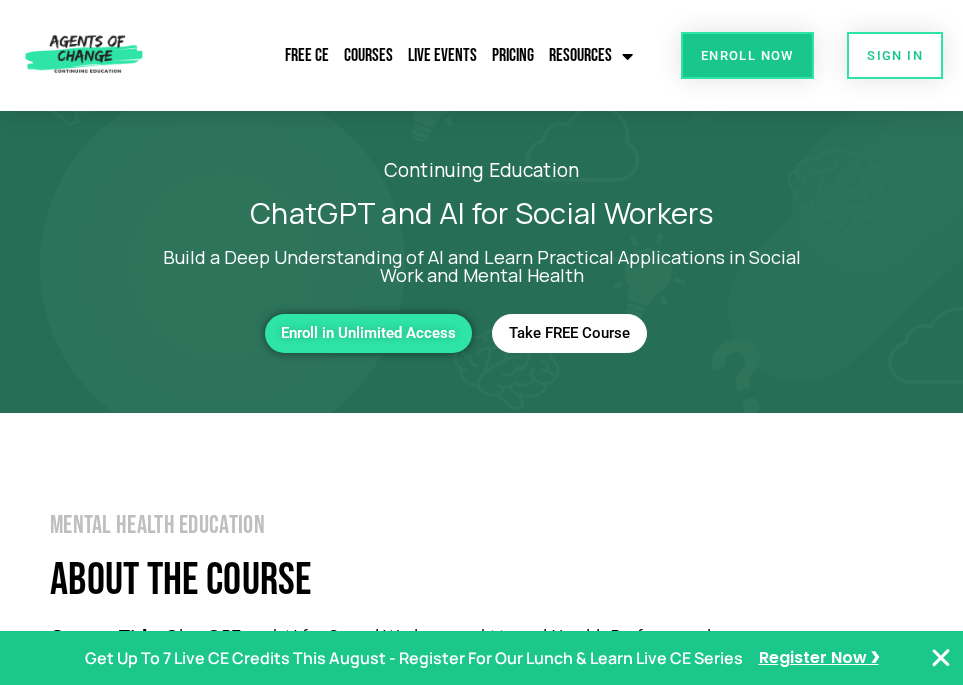 click on "Take FREE Course" at bounding box center [569, 333] 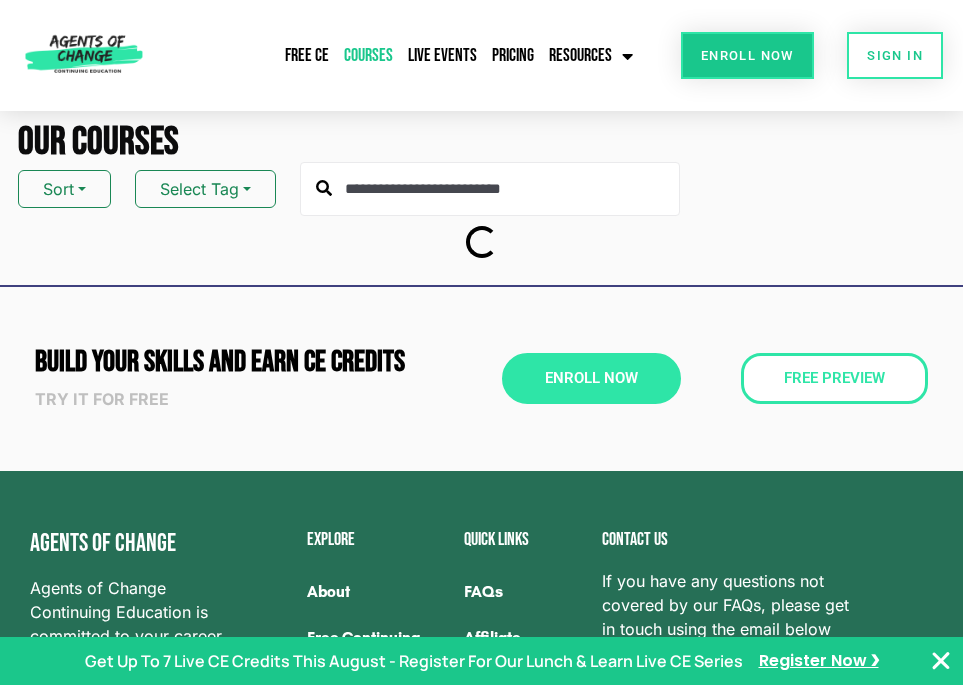 scroll, scrollTop: 0, scrollLeft: 0, axis: both 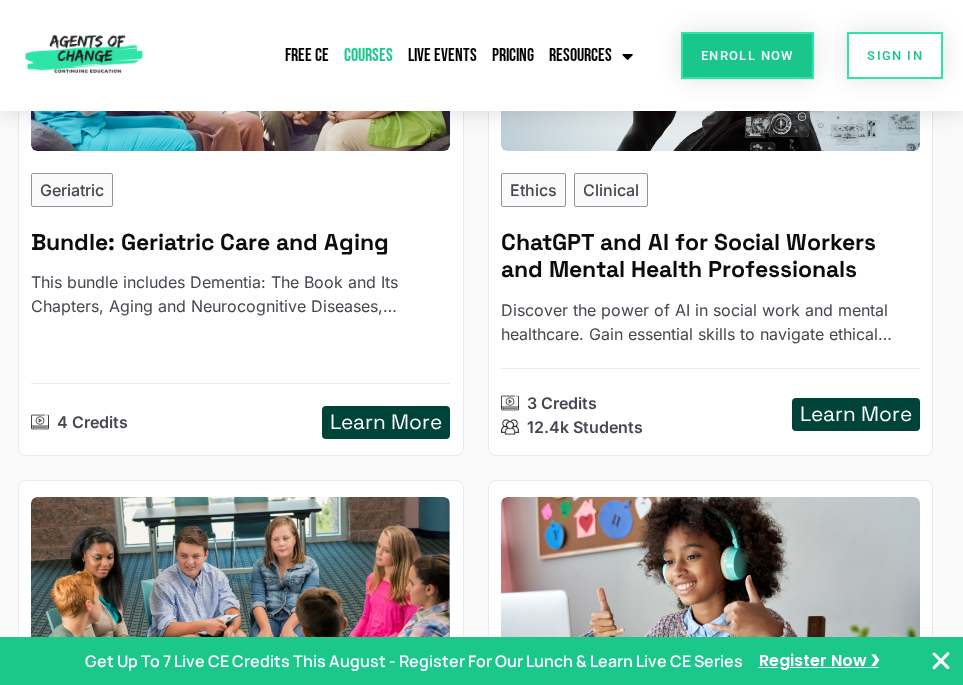 click on "Our Courses Most Credits Select Tag   Bundle: New Therapist Essentials This bundle includes Client Rights and the Code of Ethics, Ethical Considerations with Kids and Teens, Risk and Safety Assessments, Trauma-Informed Care, and Ethics of AI, Telehealth, and Social Media. 10 Credits Learn More   Bundle: Leadership and Supervision Skills This bundle includes the Empowerment Model of Clinical Supervision, Extra Income and Business Skills for Mental Health Professionals, Financial Wellness, Organizational Wellbeing, and more!  8 Credits Learn More   Bundle: Rural and Underserved Practice This bundle includes Migrant Youth Mental Health (3-Part Series), Native American Mental Health, Trauma-Informed Care, and Conducting Risk and Safety Assessments. 8 Credits Learn More   Bundle: Private Practice Launchpad 8 Credits Learn More Ethics   Bundle: Ethics 8 Credits Learn More Substance Abuse Clinical Trauma   Counseling Approaches To Promote Recovery From Substance Use  - Reading Based 5 Credits 1.1k Students" at bounding box center [481, -611] 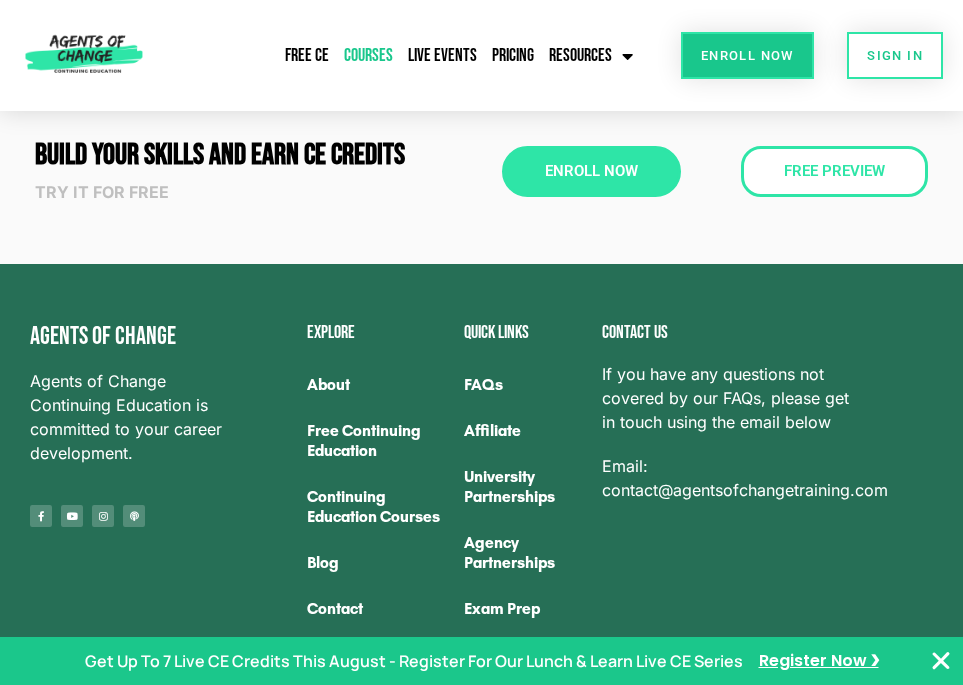 scroll, scrollTop: 4770, scrollLeft: 0, axis: vertical 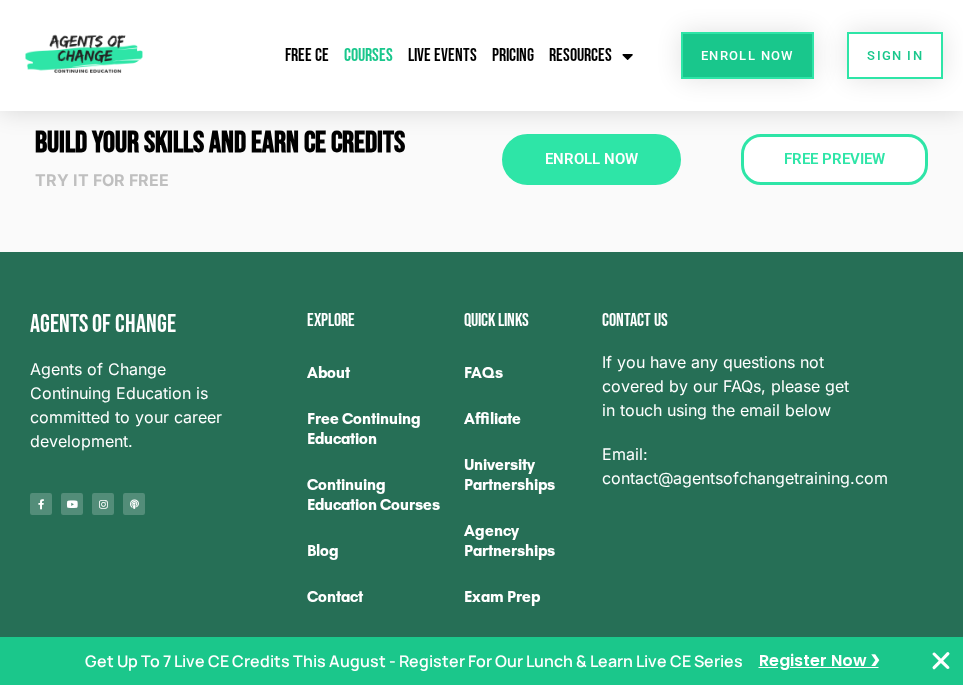 click on "Free Continuing Education" 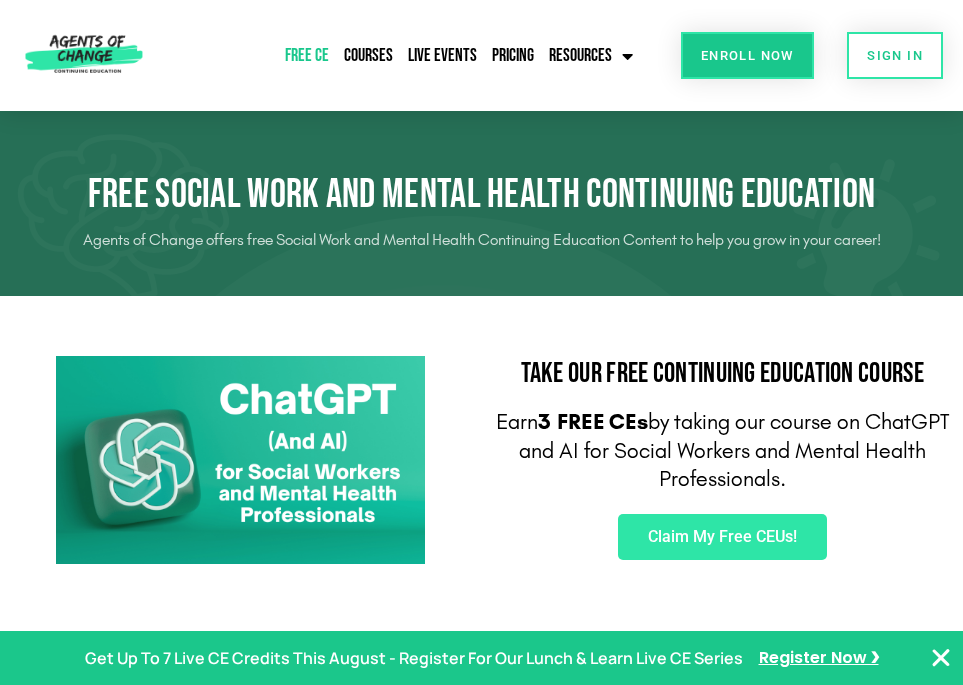 scroll, scrollTop: 0, scrollLeft: 0, axis: both 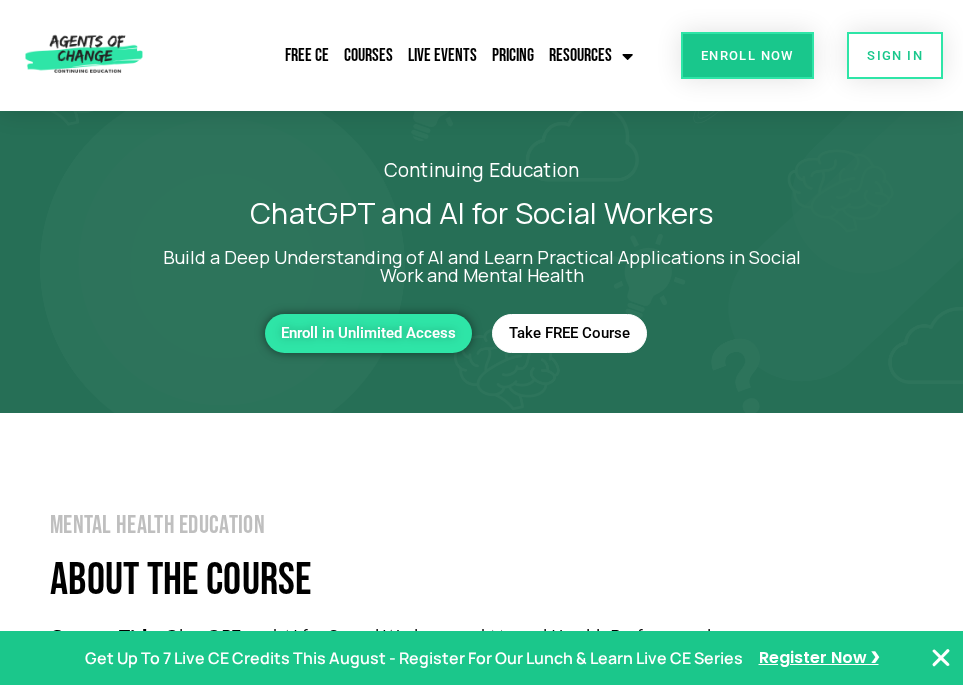 click on "Take FREE Course" at bounding box center [569, 333] 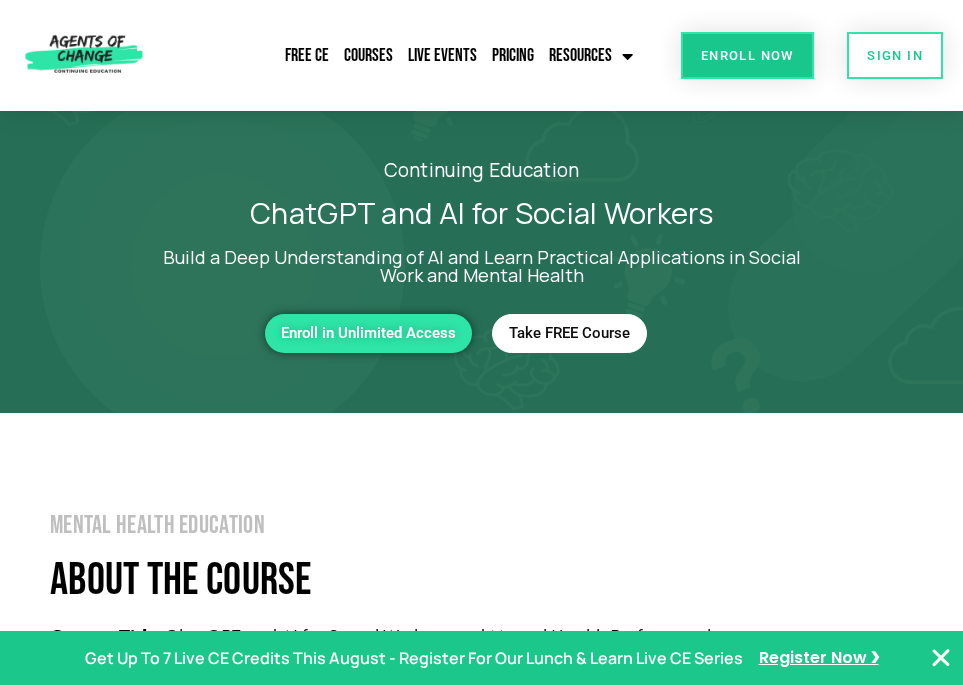 click on "Enroll Now" at bounding box center [747, 55] 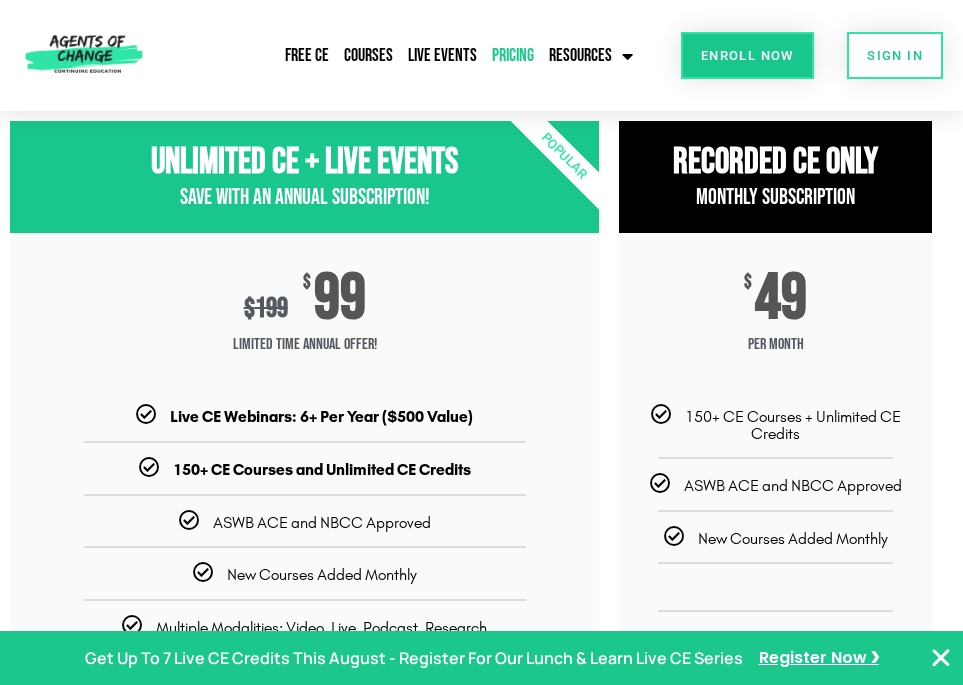 scroll, scrollTop: 63, scrollLeft: 0, axis: vertical 